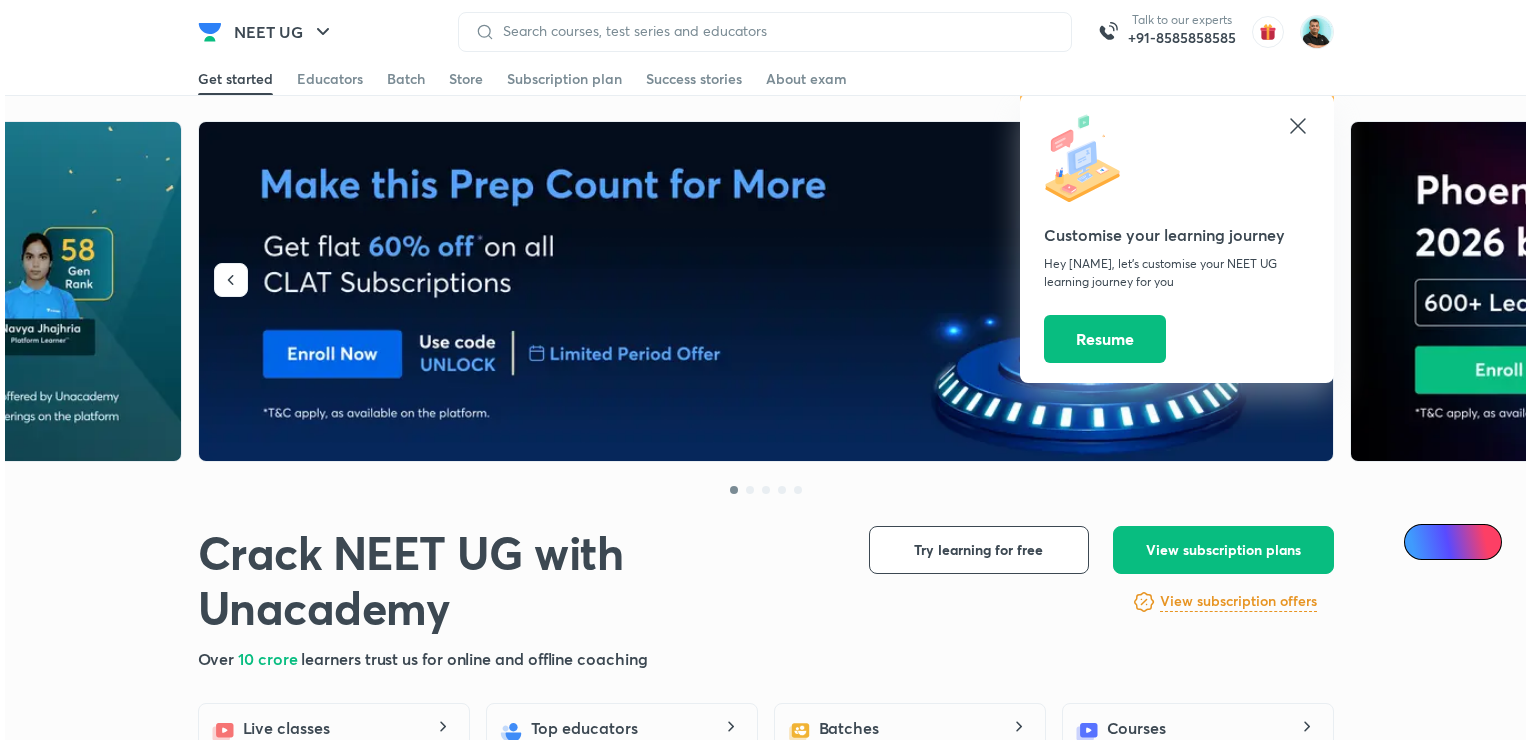 scroll, scrollTop: 0, scrollLeft: 0, axis: both 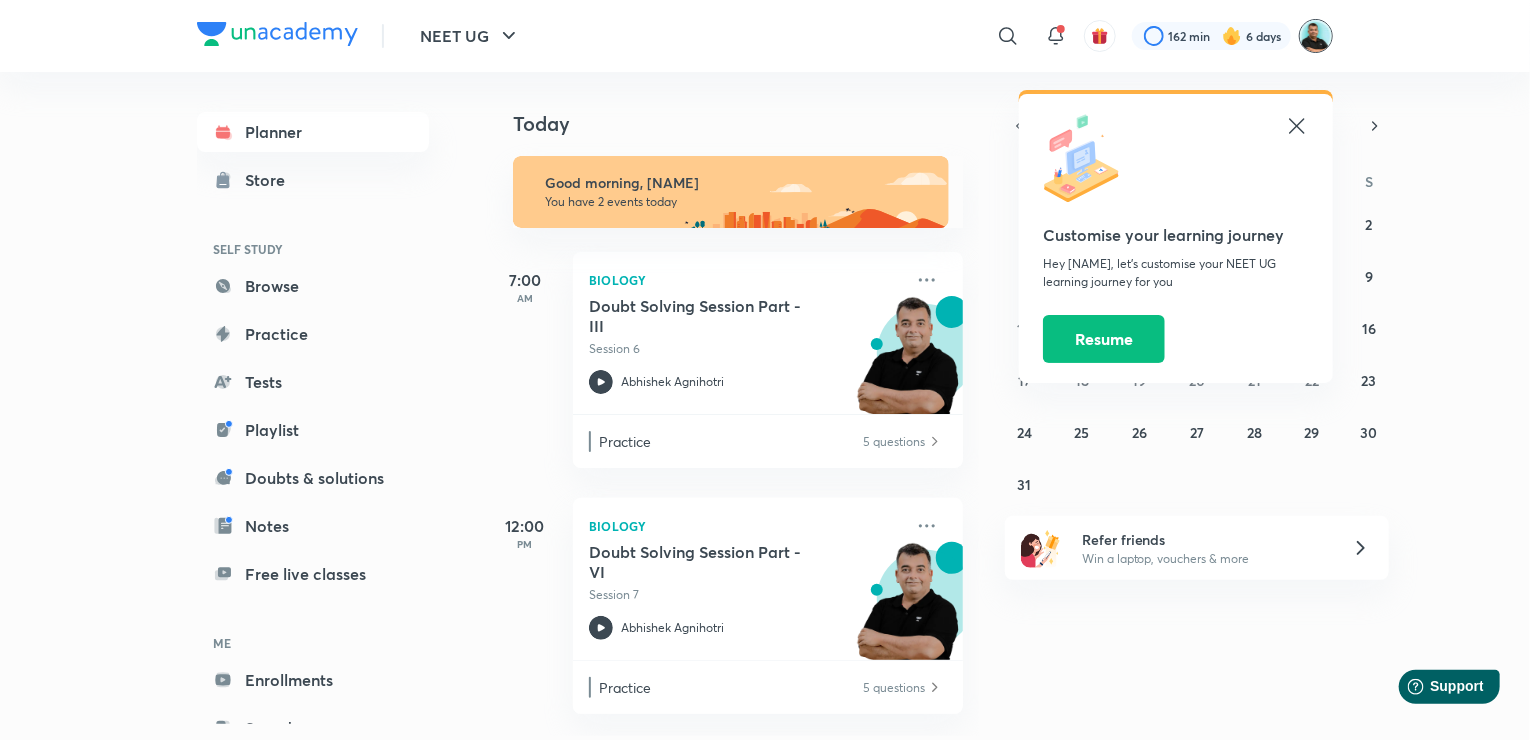 click at bounding box center (1316, 36) 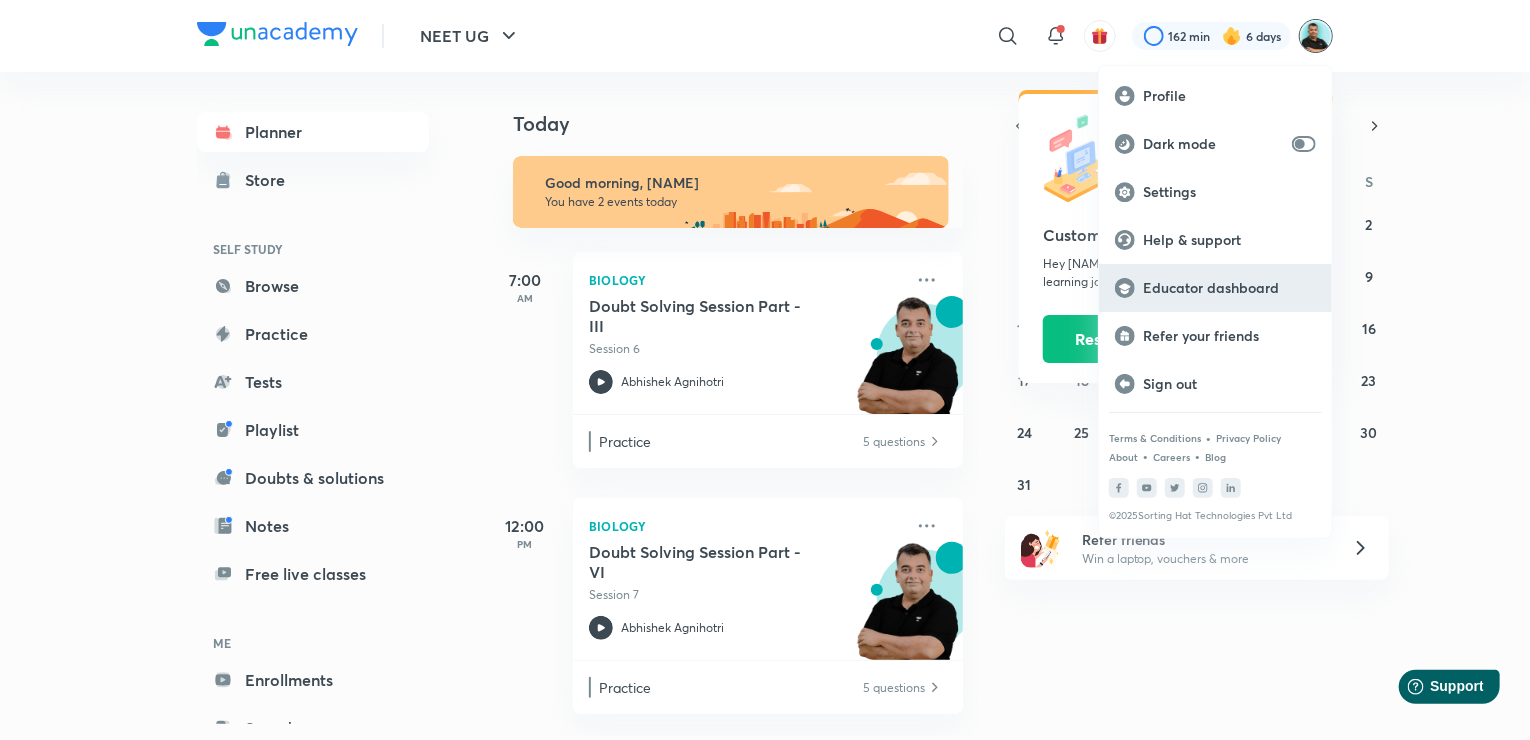 click on "Educator dashboard" at bounding box center (1229, 288) 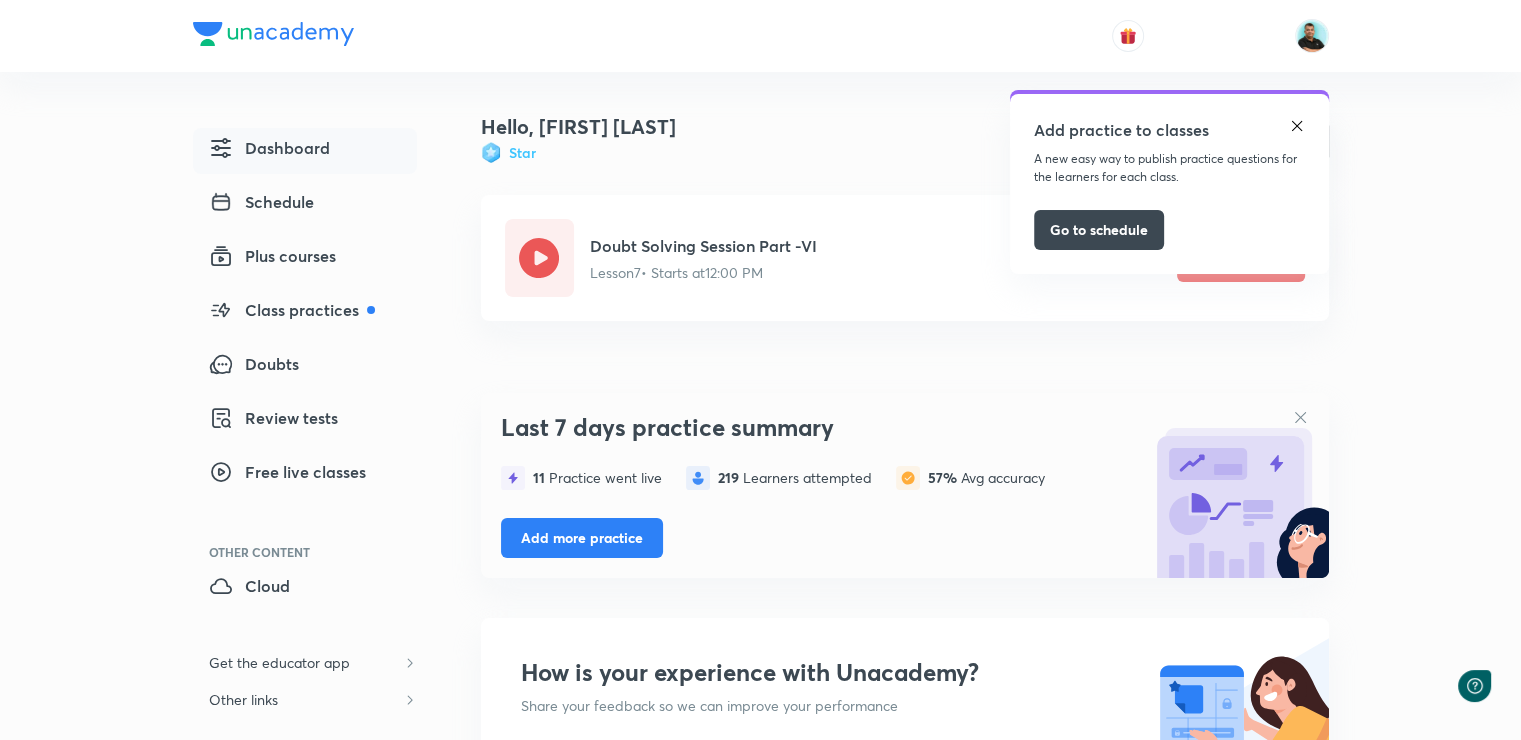 scroll, scrollTop: 0, scrollLeft: 0, axis: both 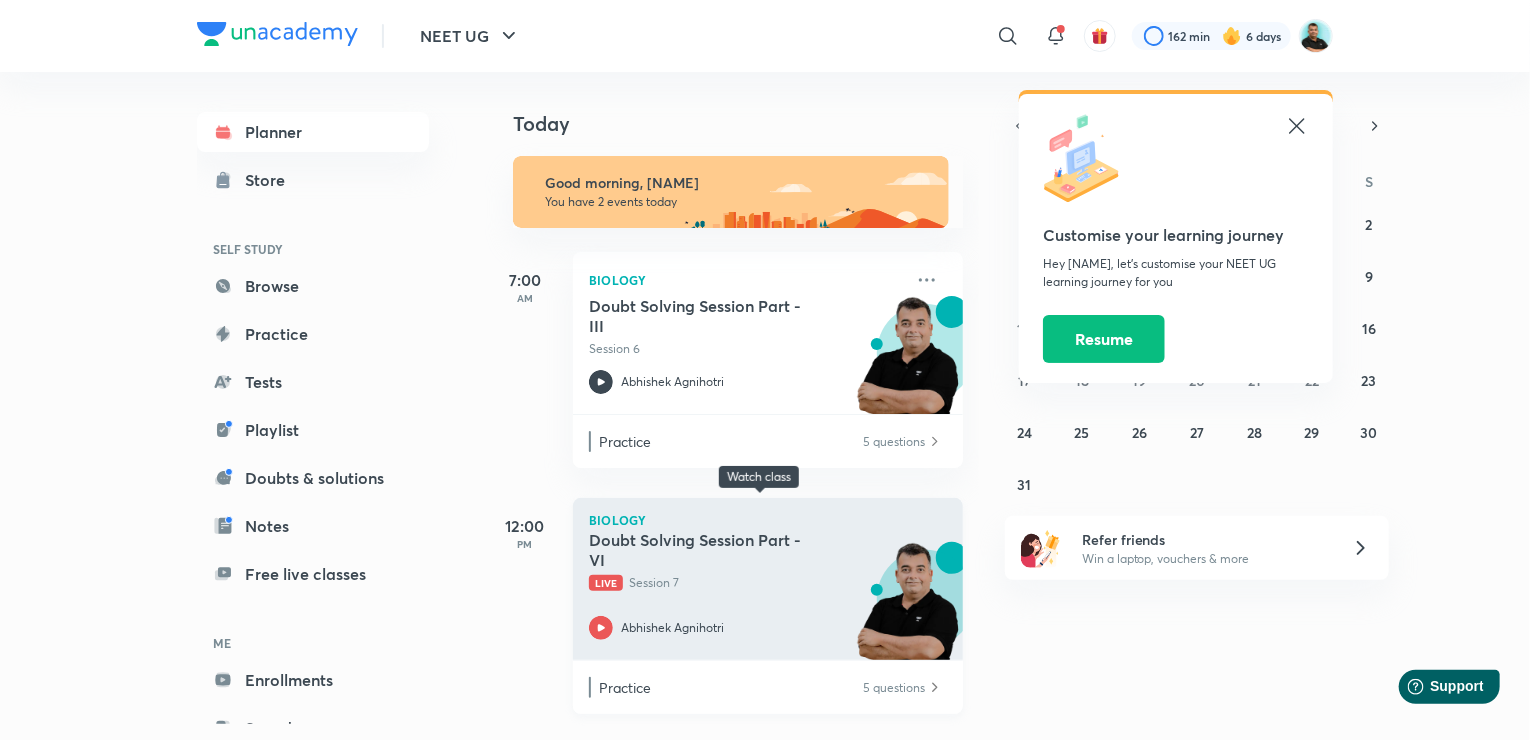 click on "Doubt Solving Session Part -VI" at bounding box center (713, 550) 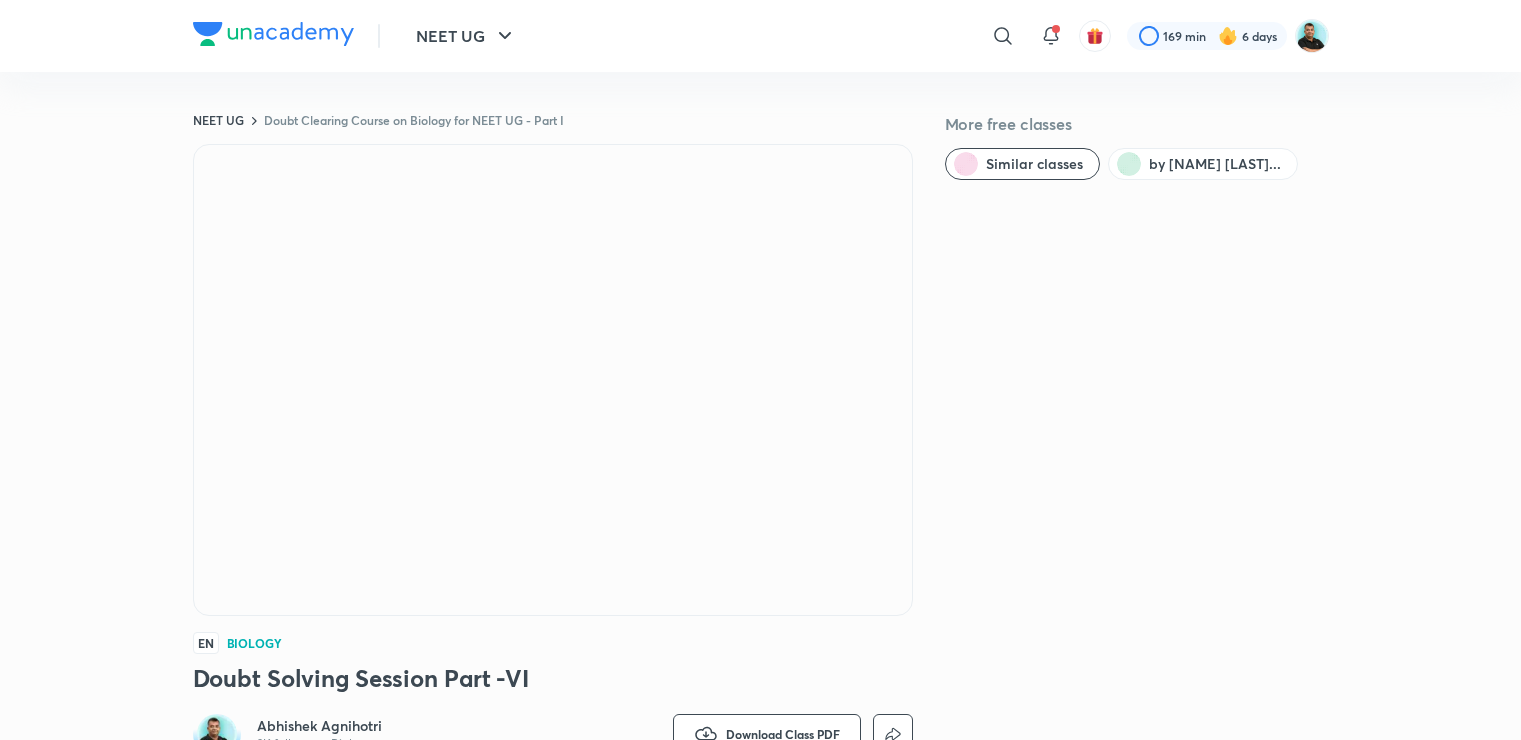 scroll, scrollTop: 0, scrollLeft: 0, axis: both 